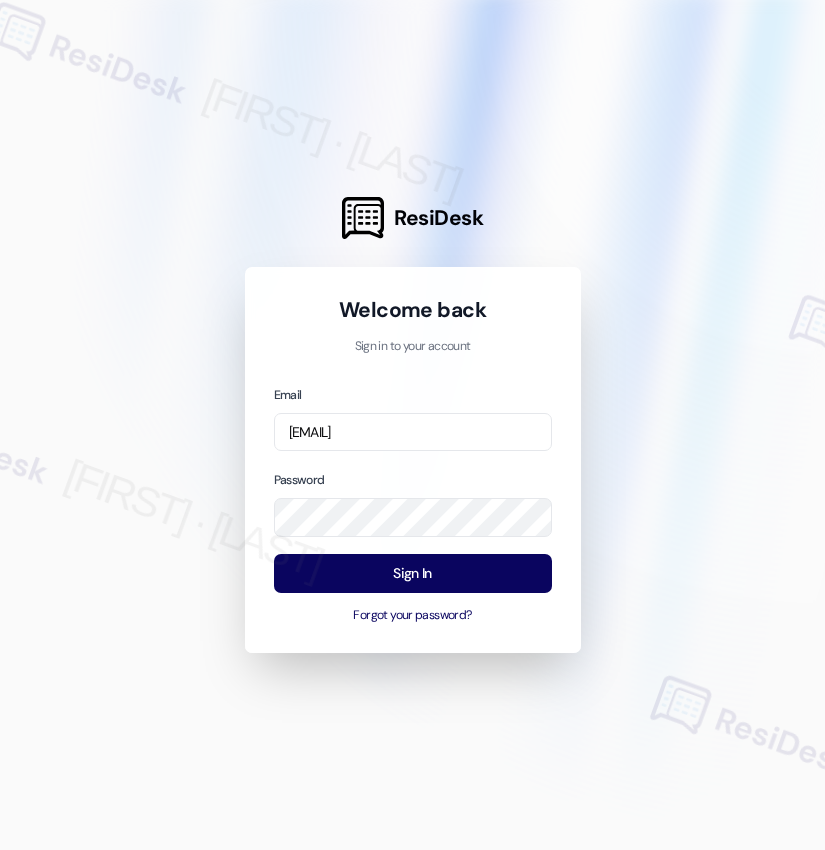 scroll, scrollTop: 0, scrollLeft: 0, axis: both 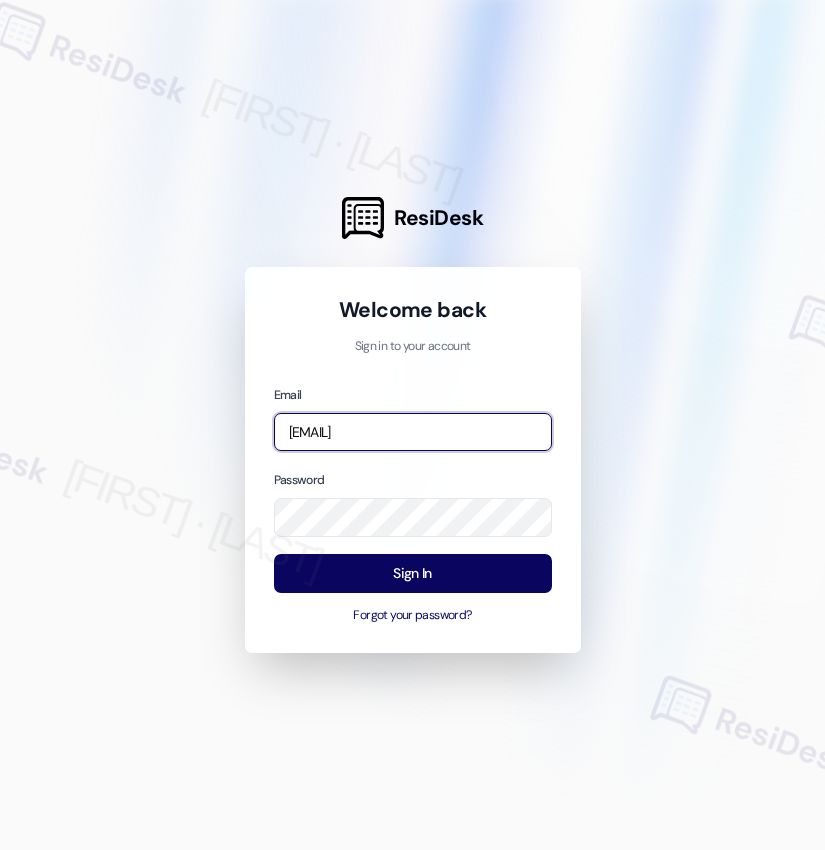 click at bounding box center (0, 850) 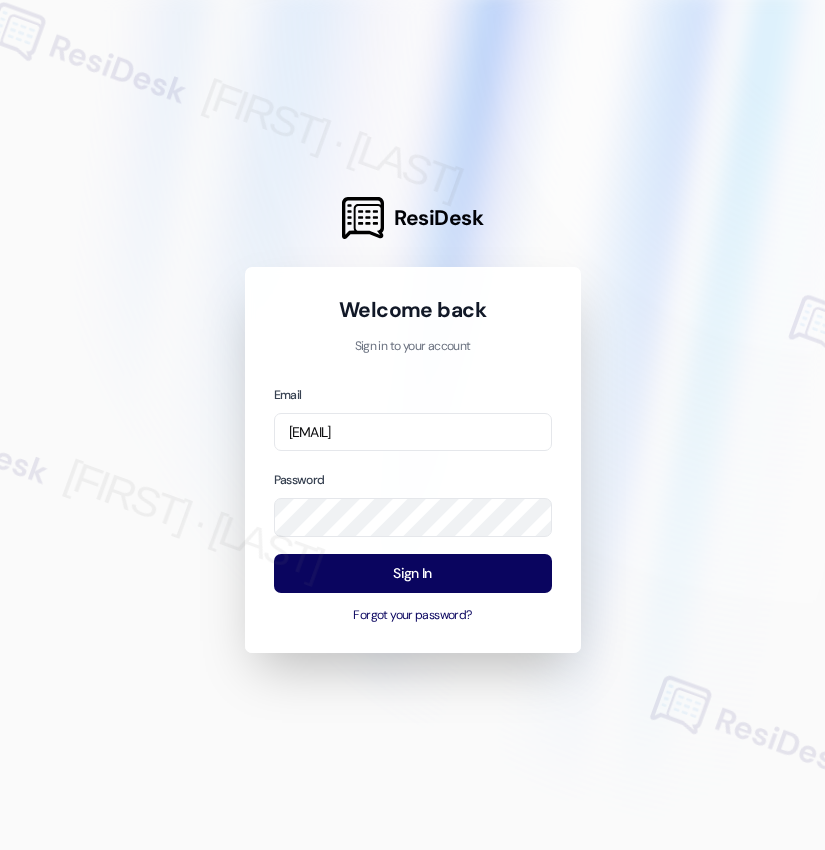 scroll, scrollTop: 0, scrollLeft: 133, axis: horizontal 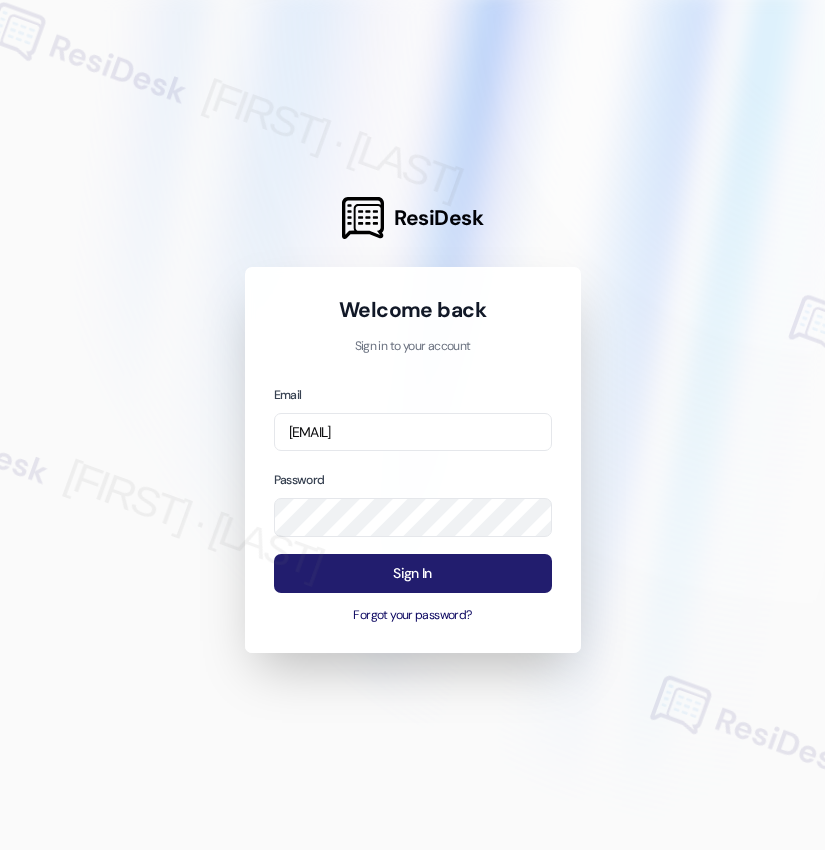 type on "[EMAIL]" 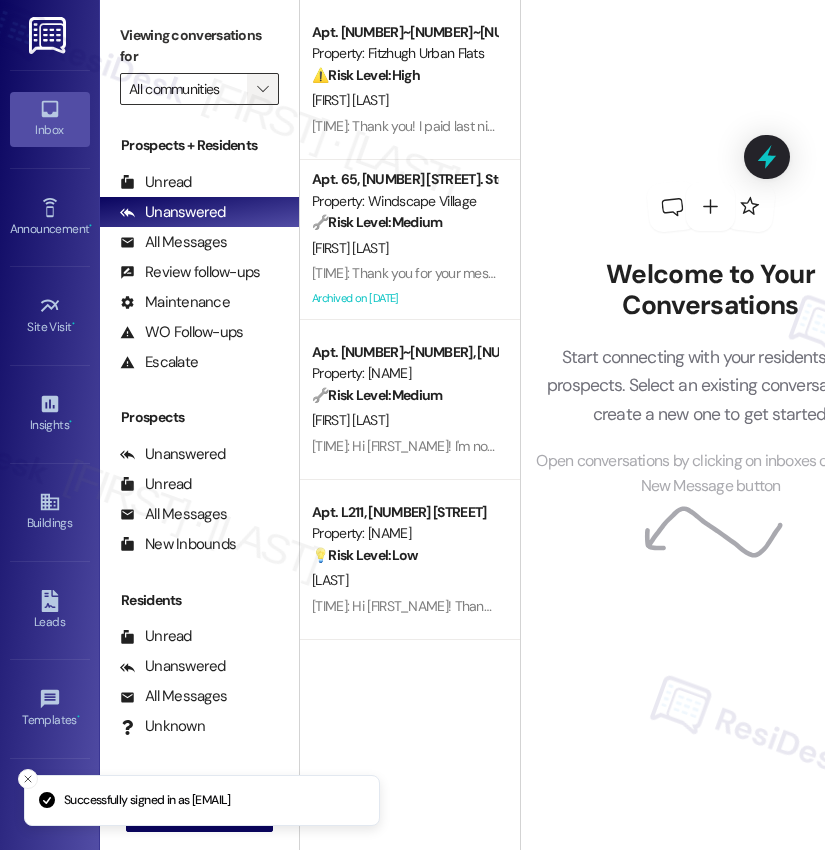 click on "" at bounding box center [262, 89] 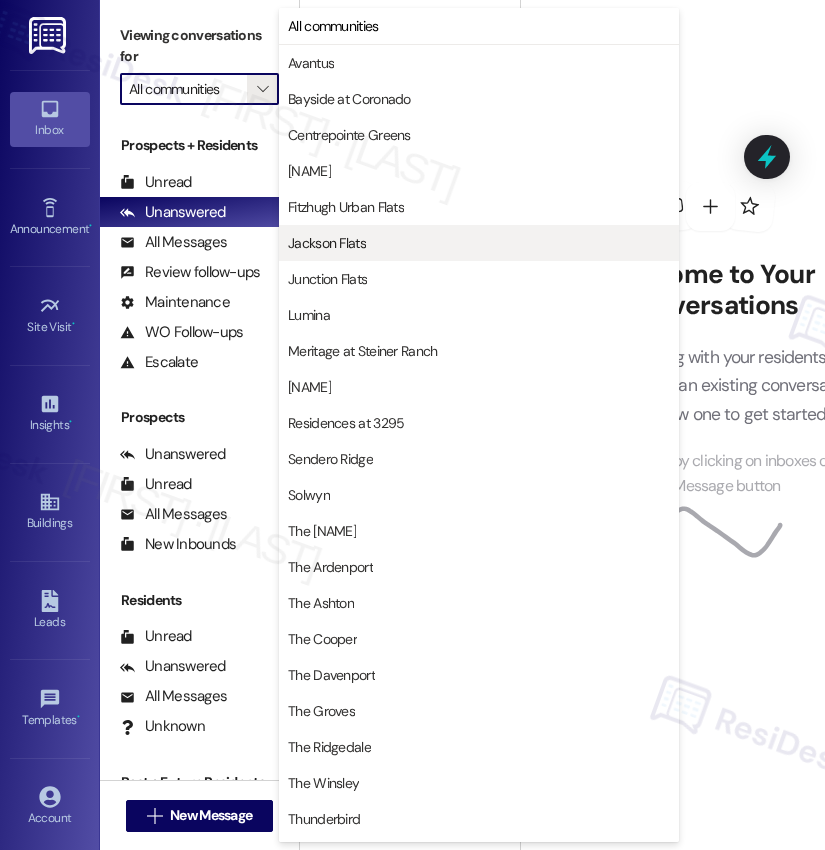scroll, scrollTop: 139, scrollLeft: 0, axis: vertical 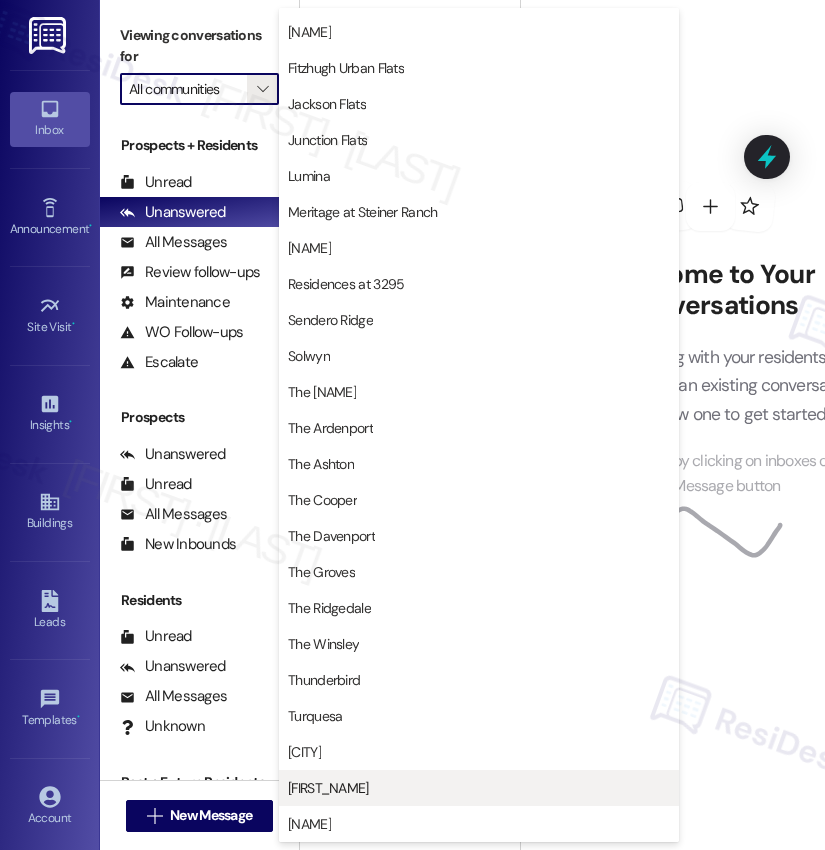 click on "[FIRST_NAME]" at bounding box center [328, 788] 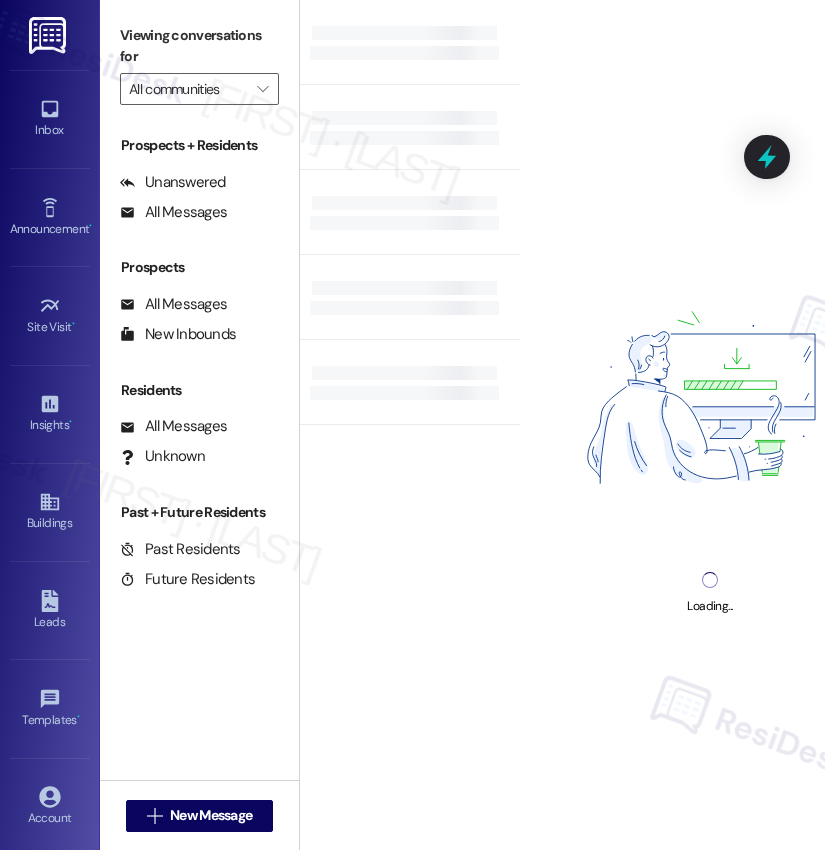 type on "[FIRST_NAME]" 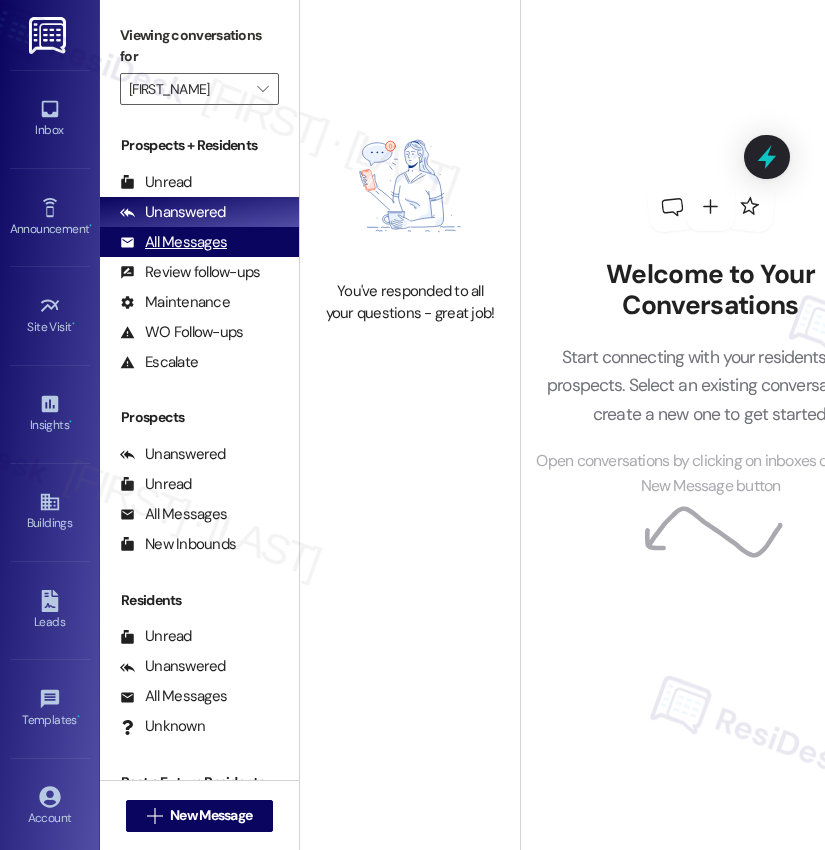 click on "All Messages" at bounding box center (173, 242) 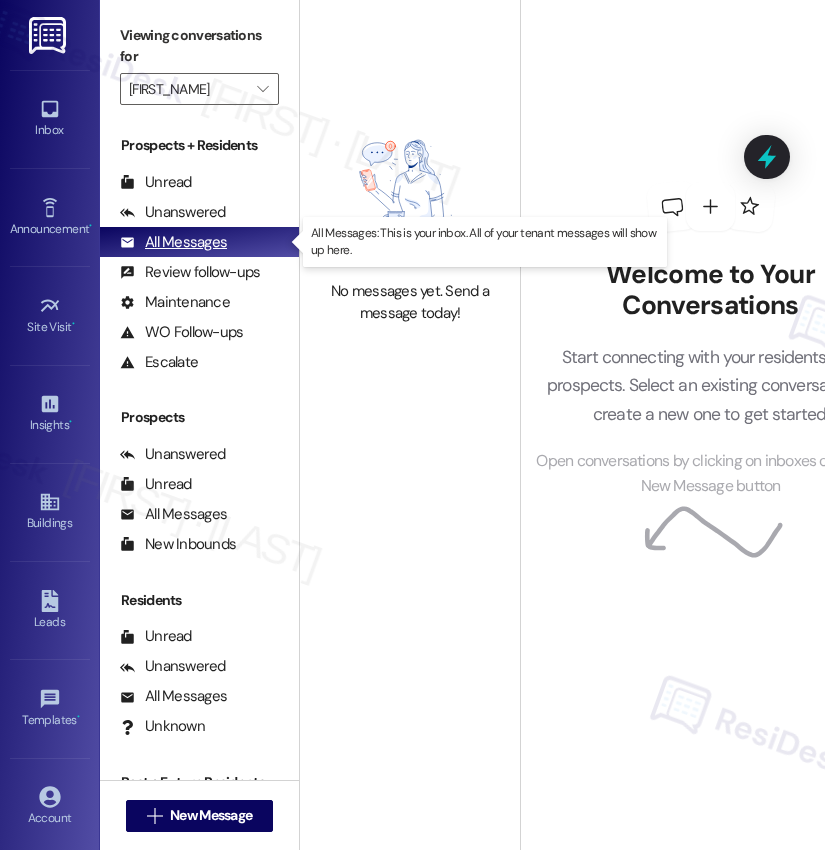 click on "All Messages" at bounding box center (173, 242) 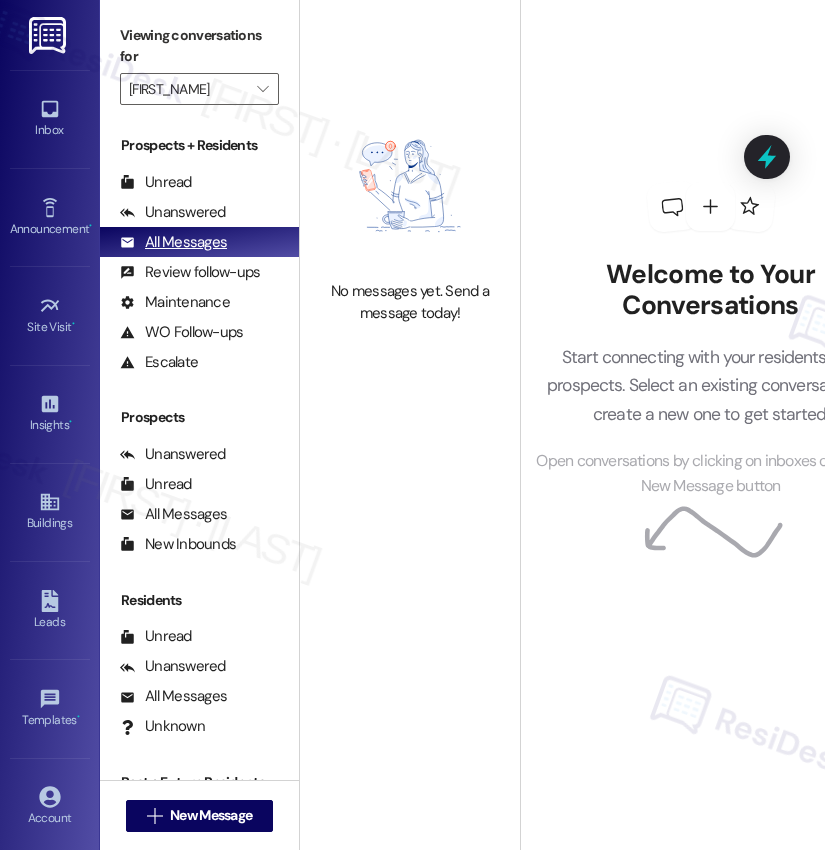 click on "All Messages" at bounding box center [173, 242] 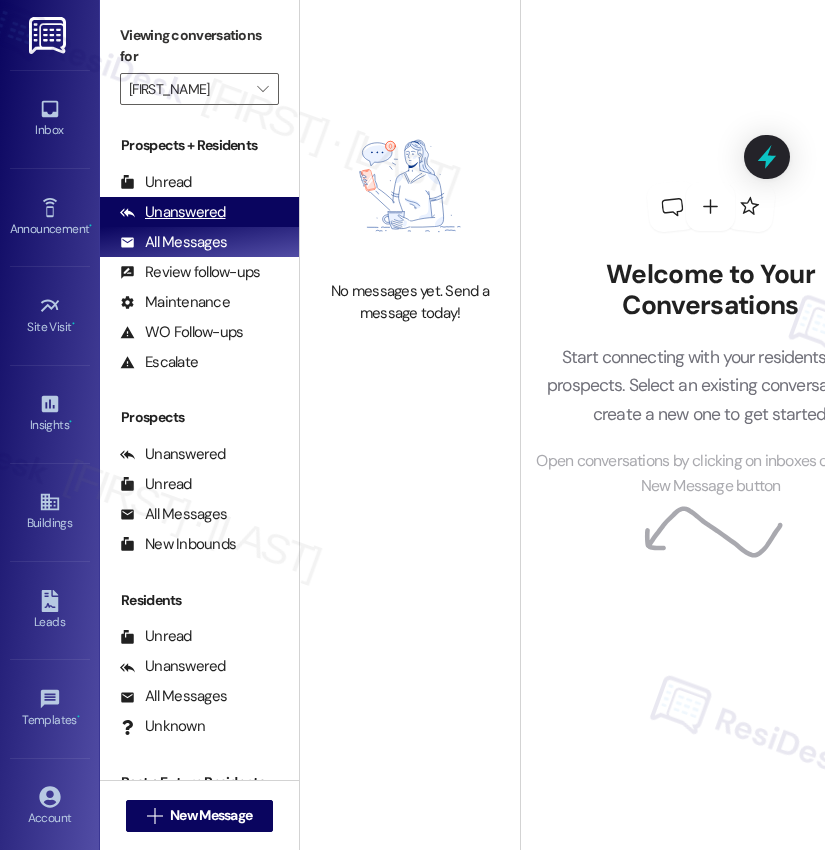 click on "Unanswered" at bounding box center [173, 212] 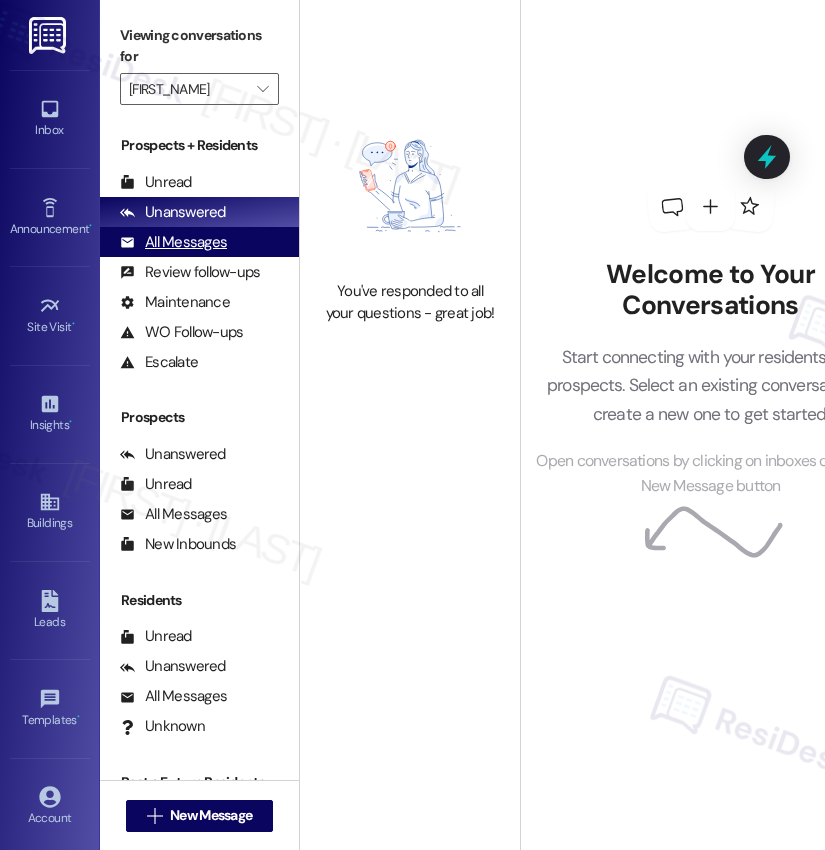 click on "All Messages" at bounding box center [173, 242] 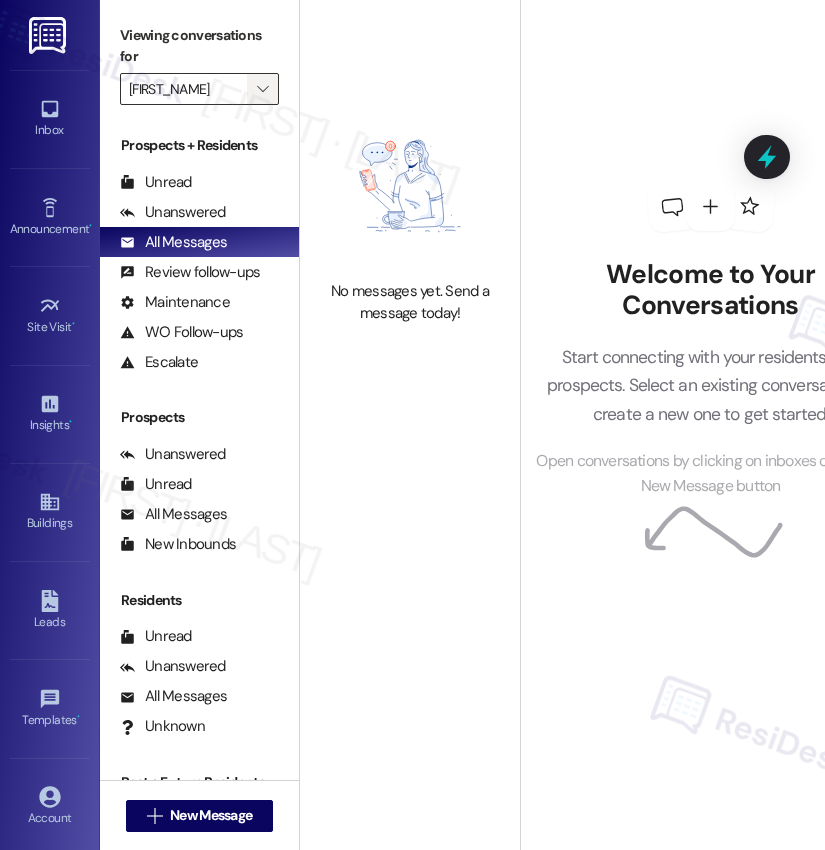 click on "" at bounding box center (262, 89) 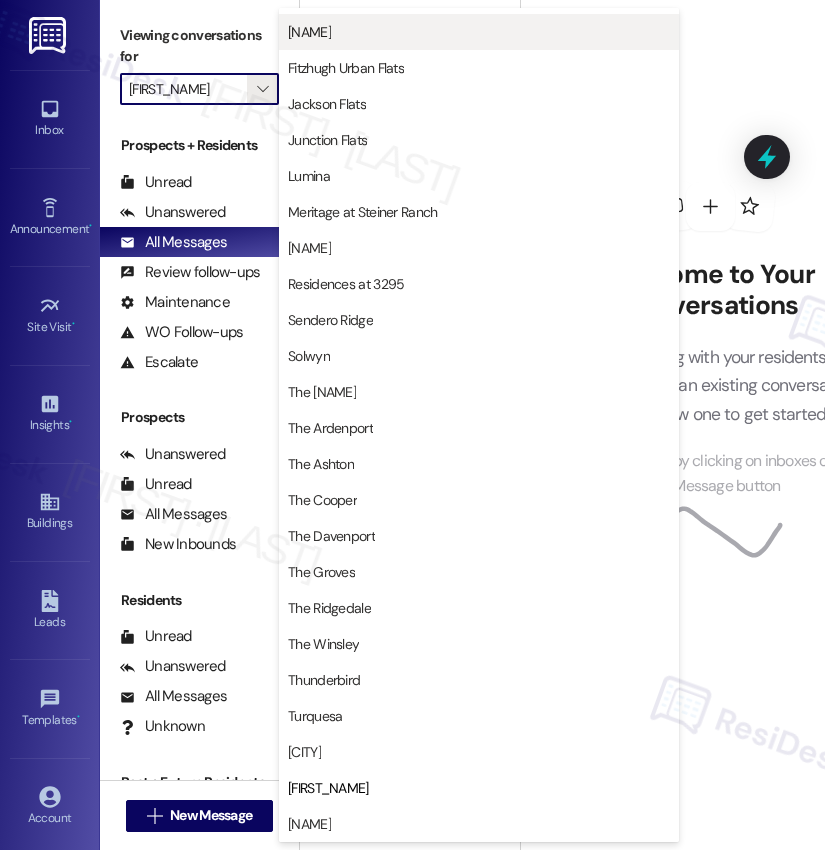 scroll, scrollTop: 0, scrollLeft: 0, axis: both 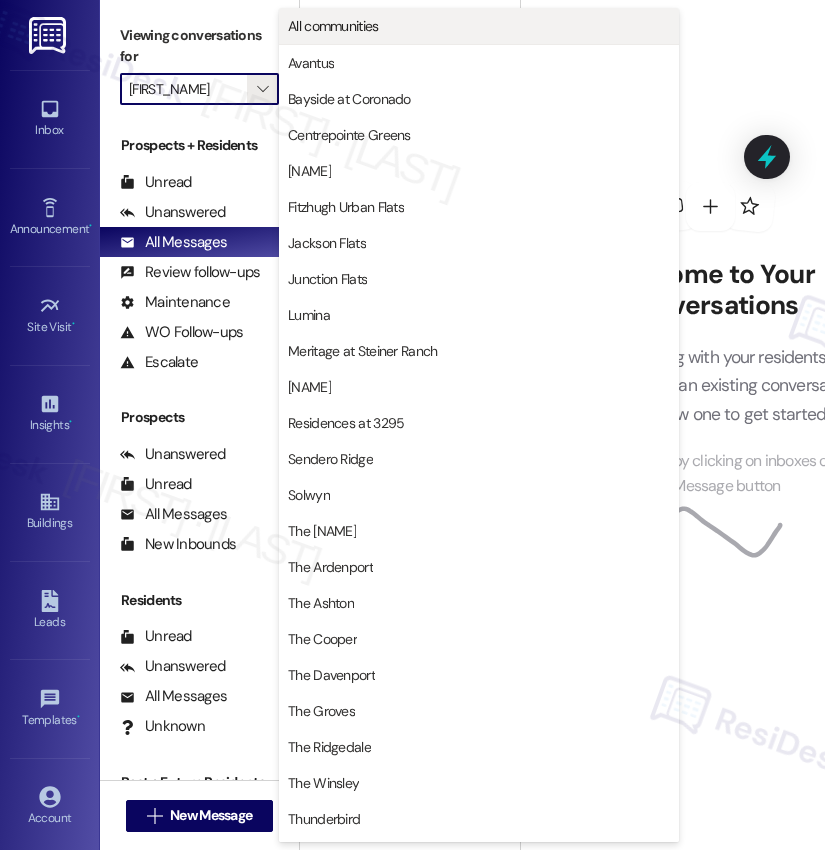 click on "All communities" at bounding box center [479, 26] 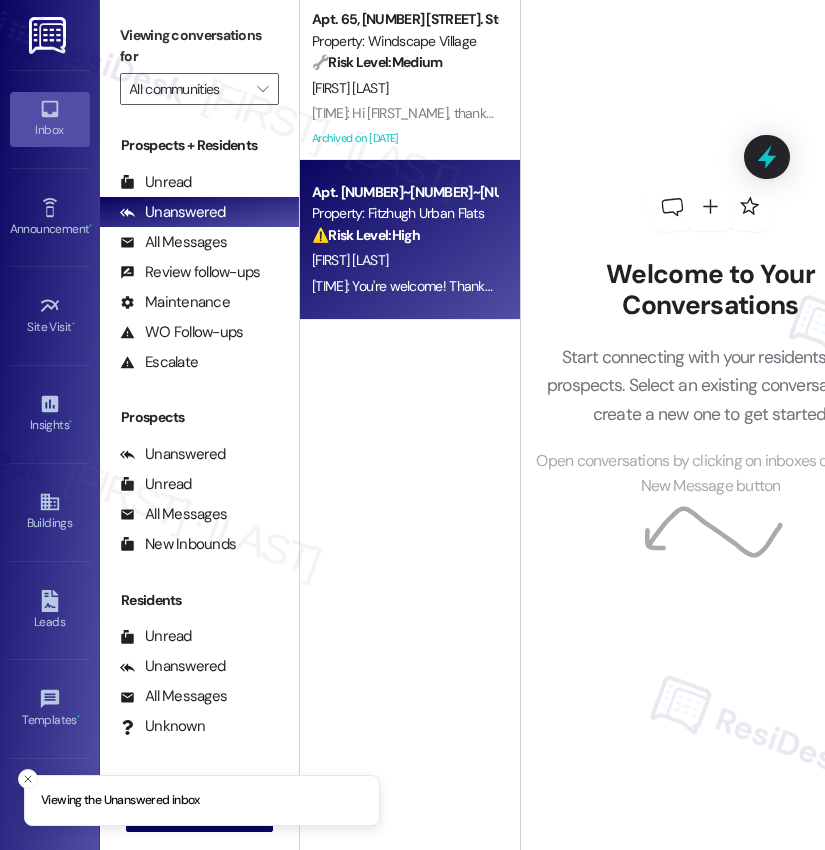 click on "[FIRST] [LAST]" at bounding box center [404, 260] 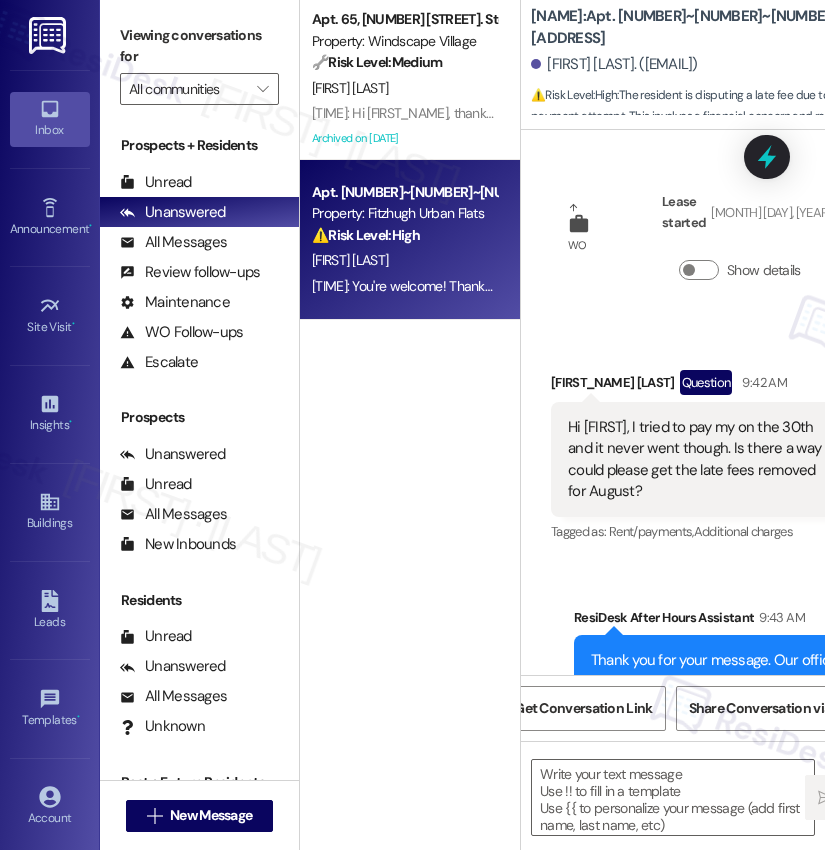 scroll, scrollTop: 0, scrollLeft: 67, axis: horizontal 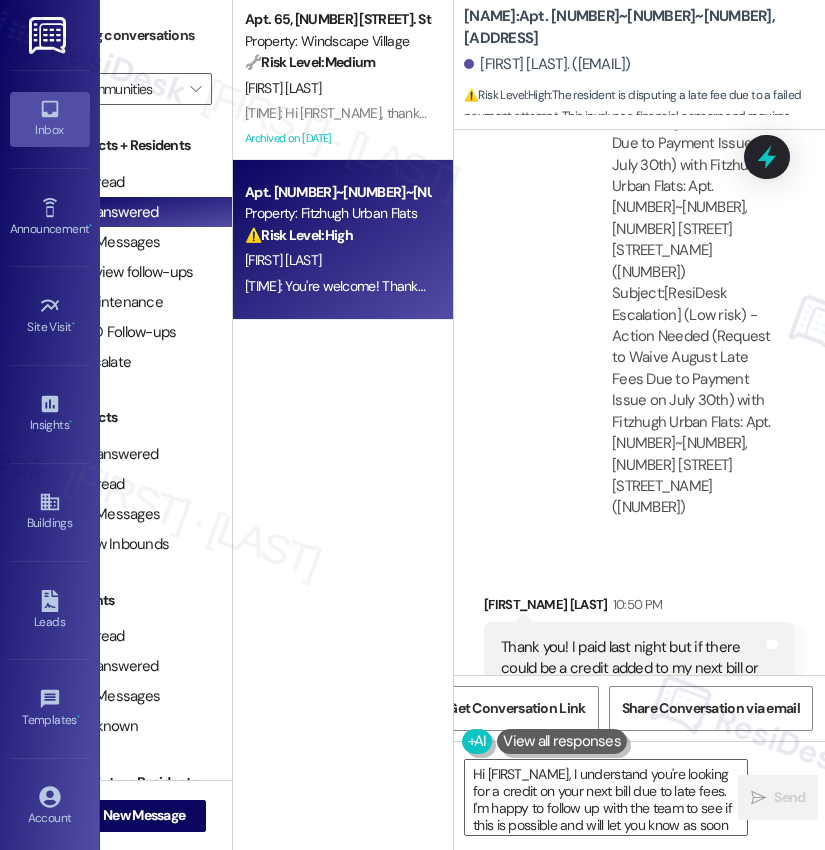 type on "Hi [FIRST], I understand you're looking for a credit on your next bill due to late fees. I'm happy to follow up with the team to see if this is possible and will let you know as soon as I have an answer!" 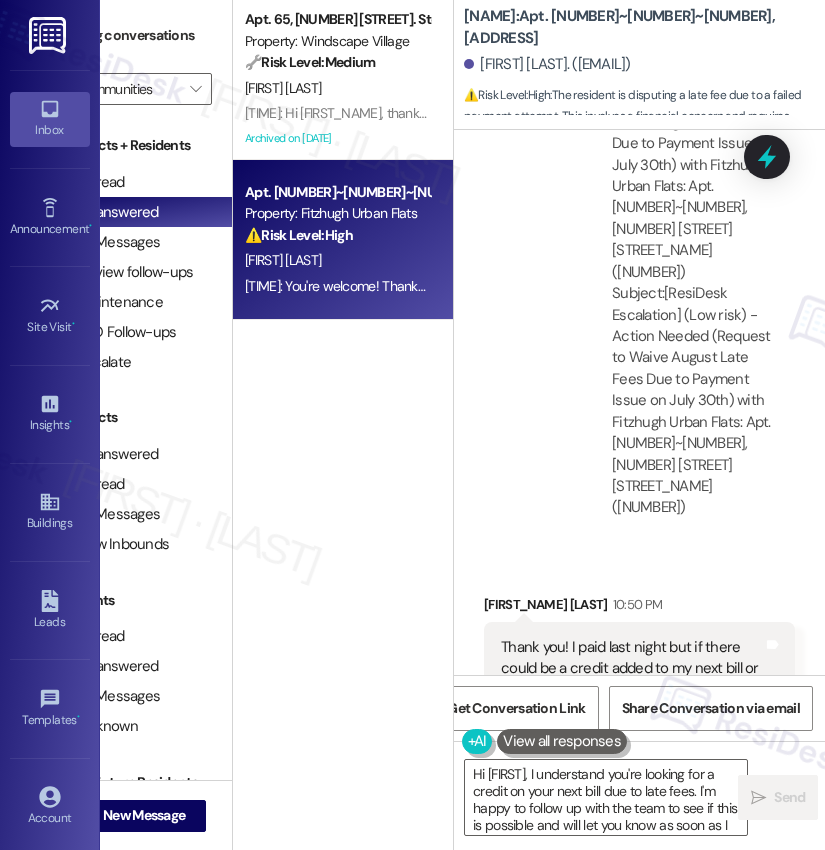 scroll, scrollTop: 0, scrollLeft: 0, axis: both 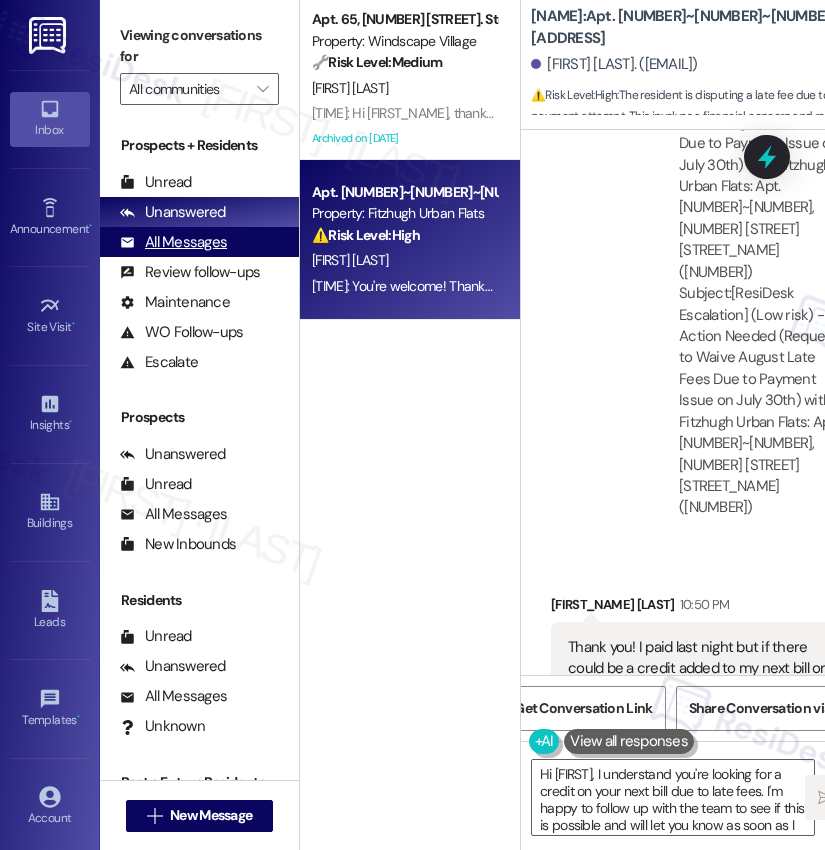 click on "All Messages" at bounding box center [173, 242] 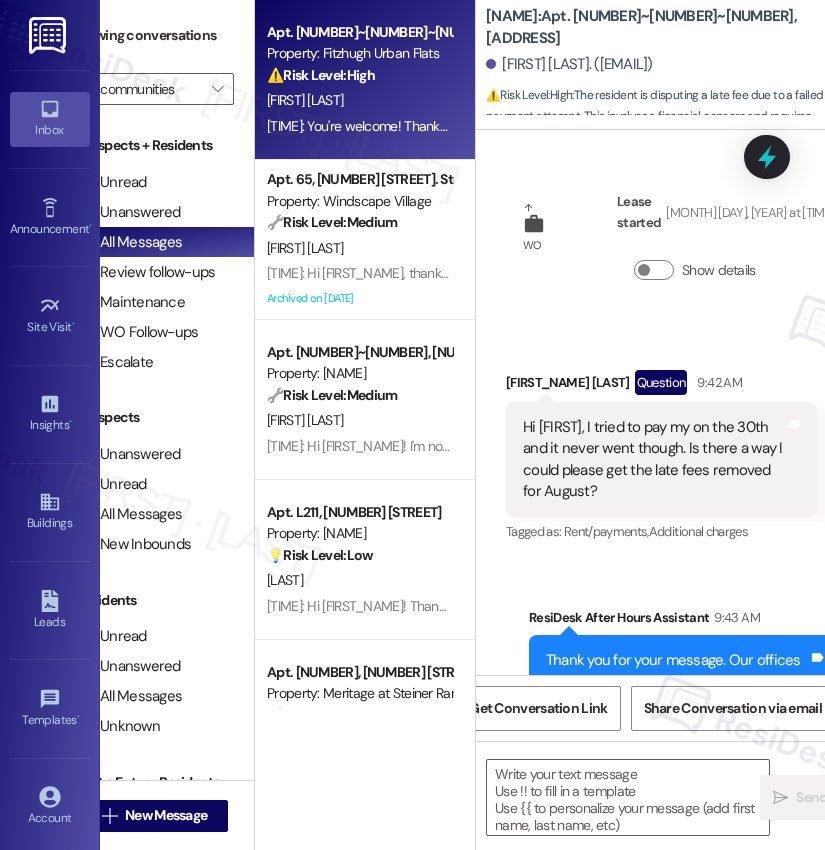 scroll, scrollTop: 0, scrollLeft: 67, axis: horizontal 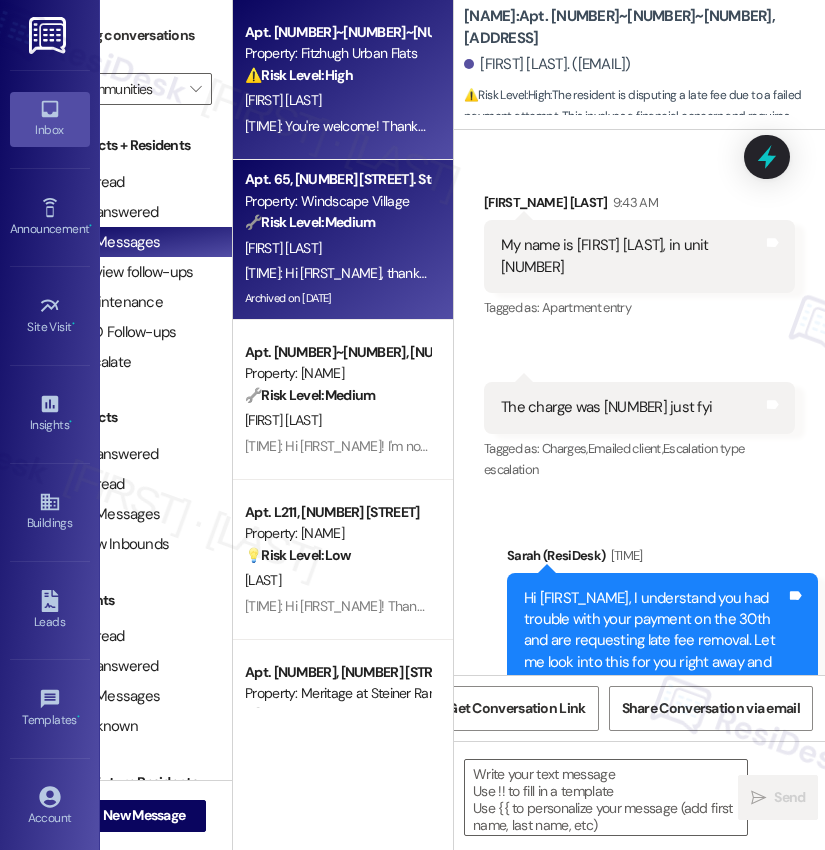 type on "Fetching suggested responses. Please feel free to read through the conversation in the meantime." 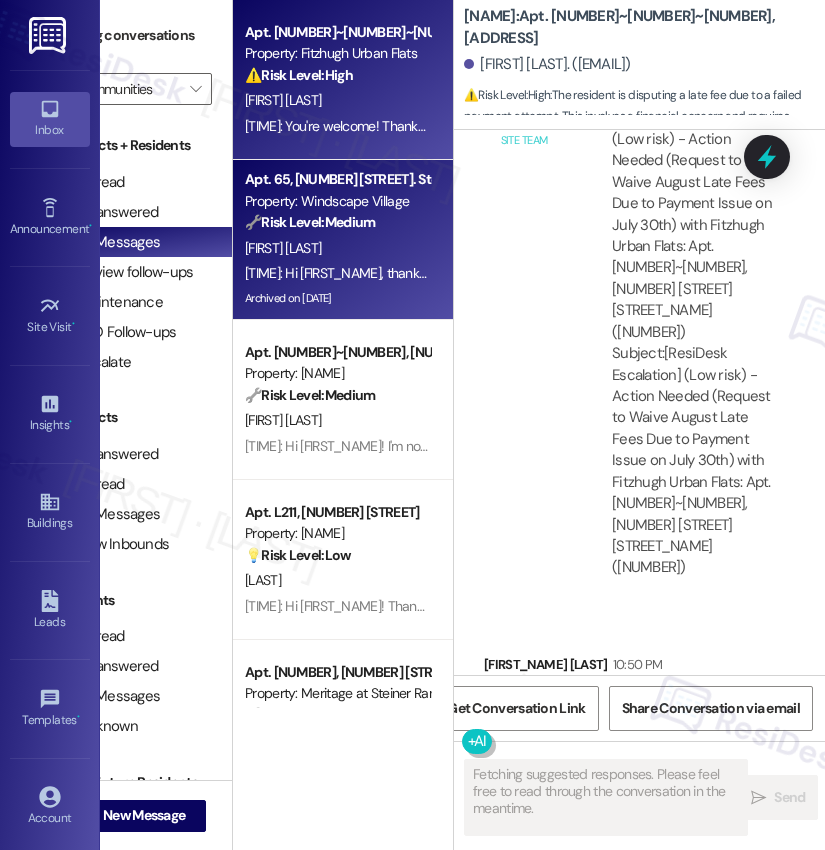 scroll, scrollTop: 1485, scrollLeft: 0, axis: vertical 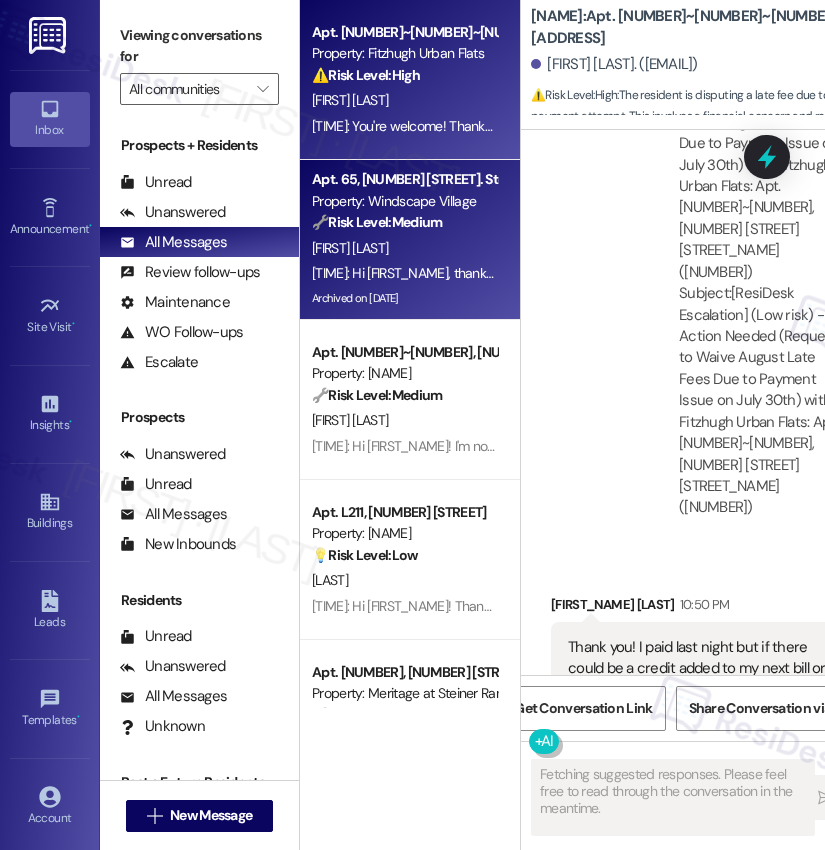 click on "[FIRST] [LAST]" at bounding box center (350, 248) 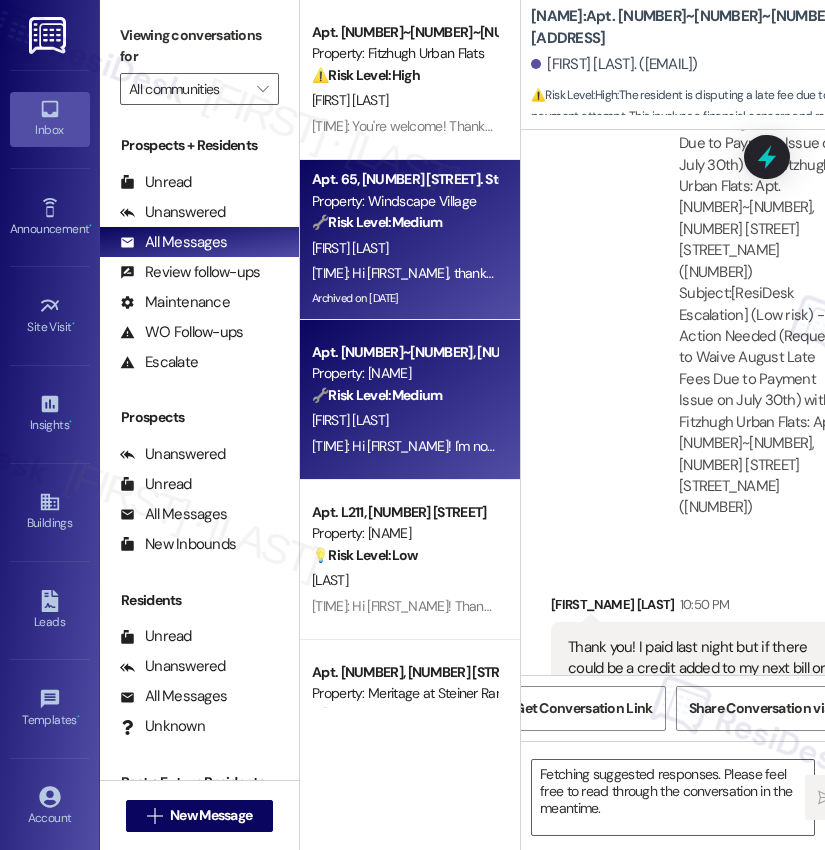 click on "🔧  Risk Level:  Medium" at bounding box center [377, 395] 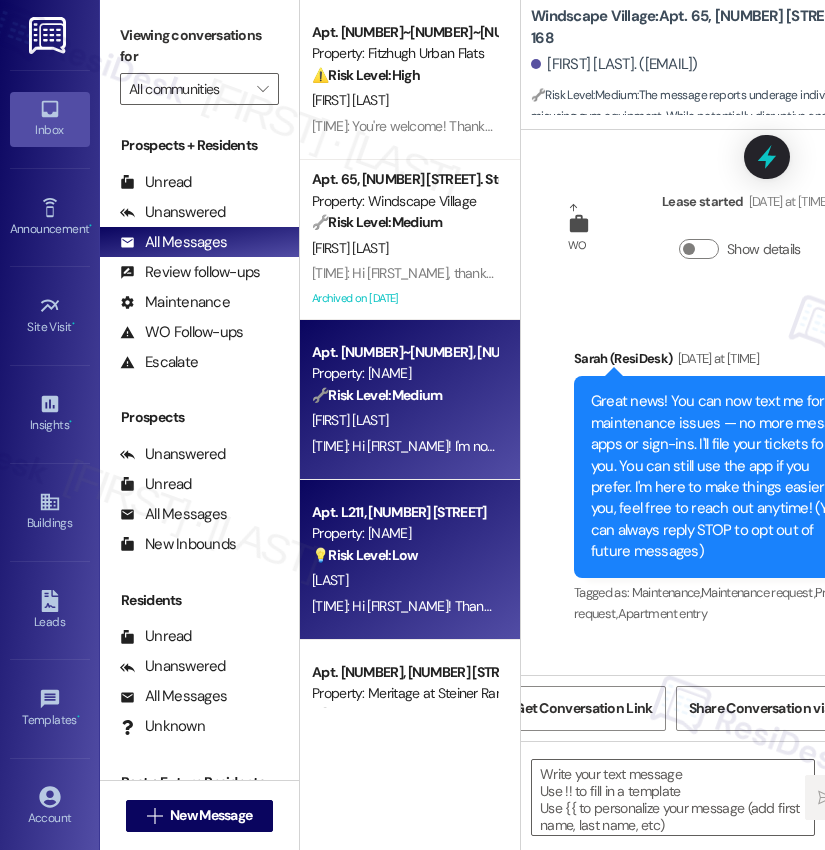 click on "💡  Risk Level:  Low" at bounding box center (365, 555) 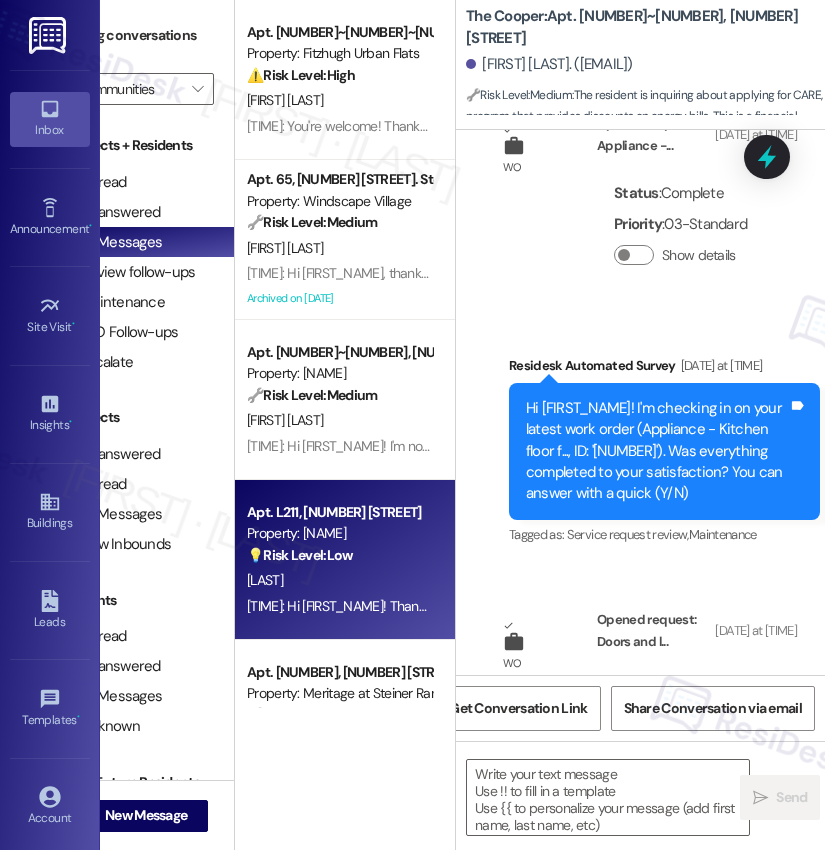 scroll, scrollTop: 0, scrollLeft: 59, axis: horizontal 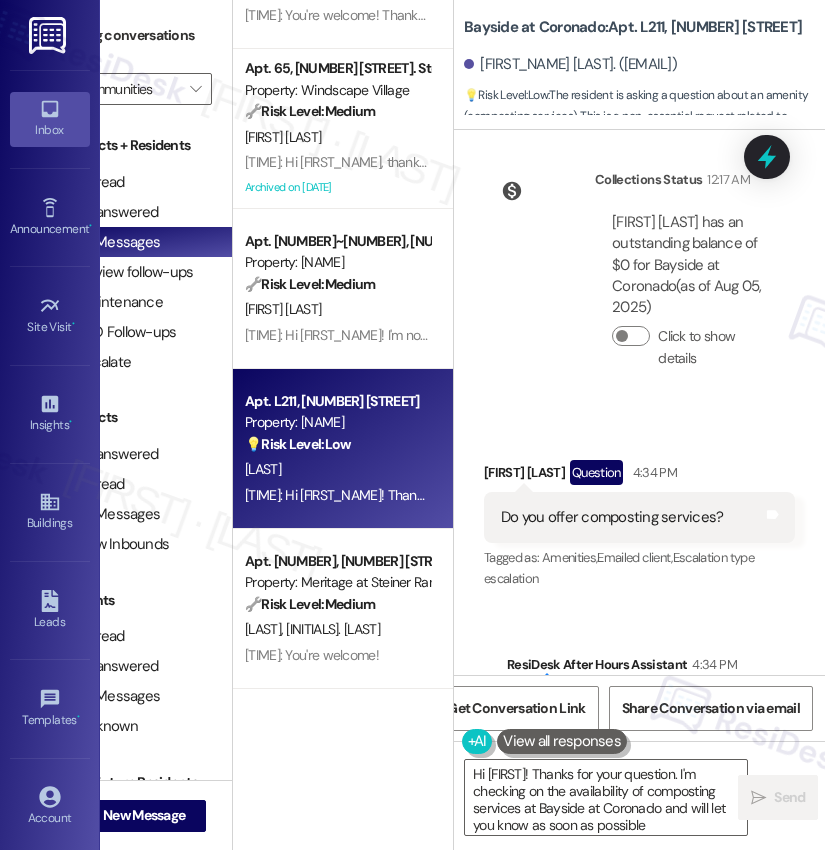 type on "Hi [FIRST_NAME]! Thanks for your question. I'm checking on the availability of composting services at Bayside at Coronado and will let you know as soon as possible!" 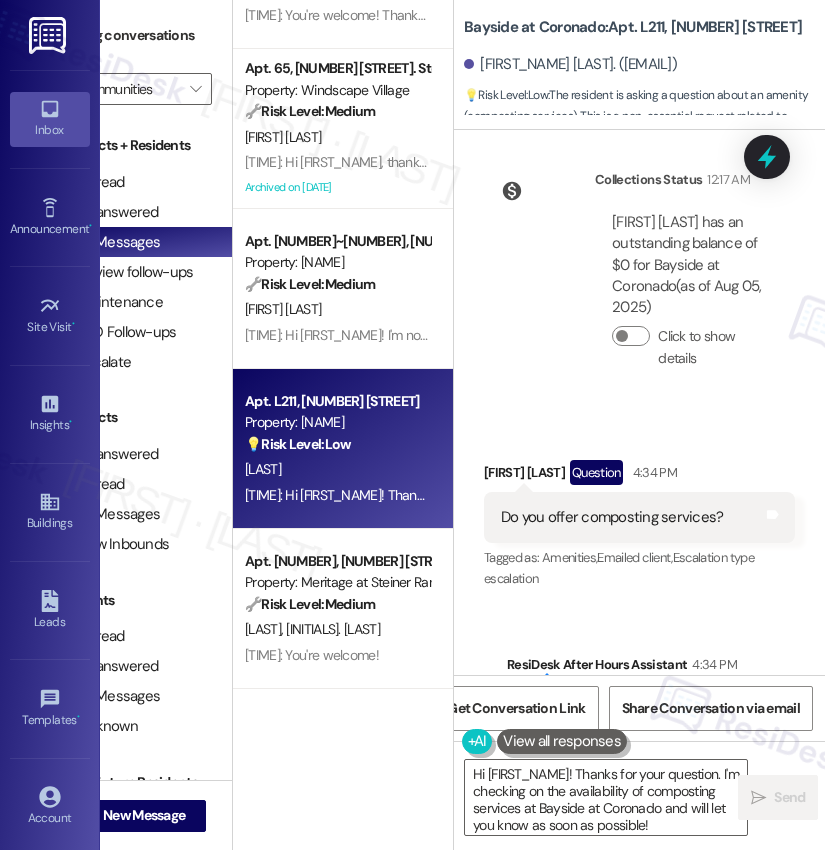 click on "[LAST]" at bounding box center (337, 469) 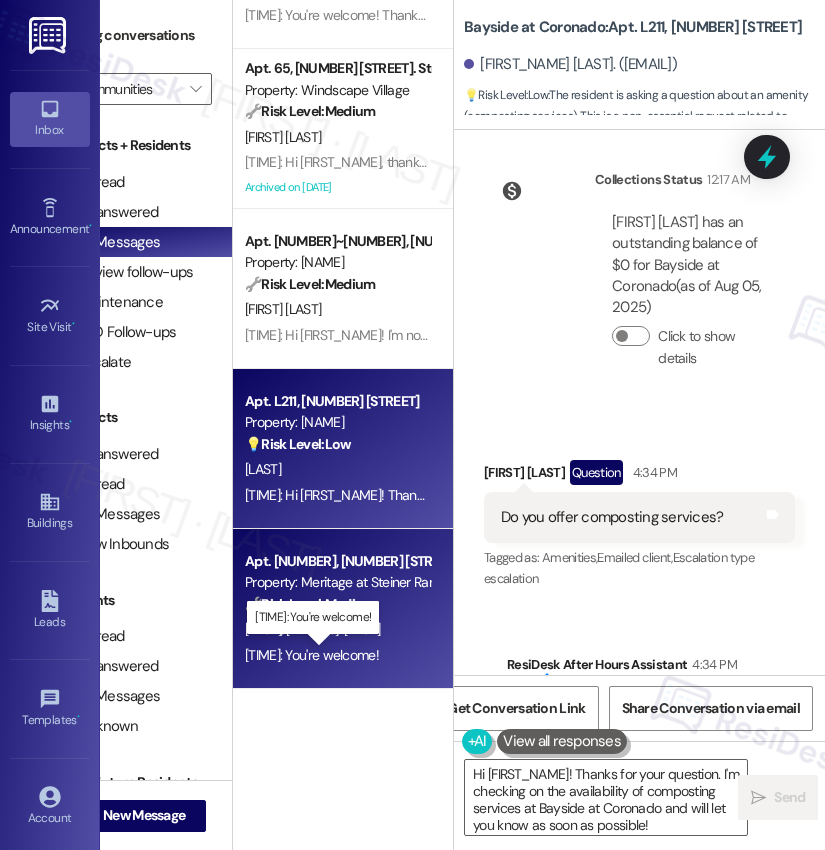click on "[TIME]: You're welcome! [TIME]: You're welcome!" at bounding box center (312, 655) 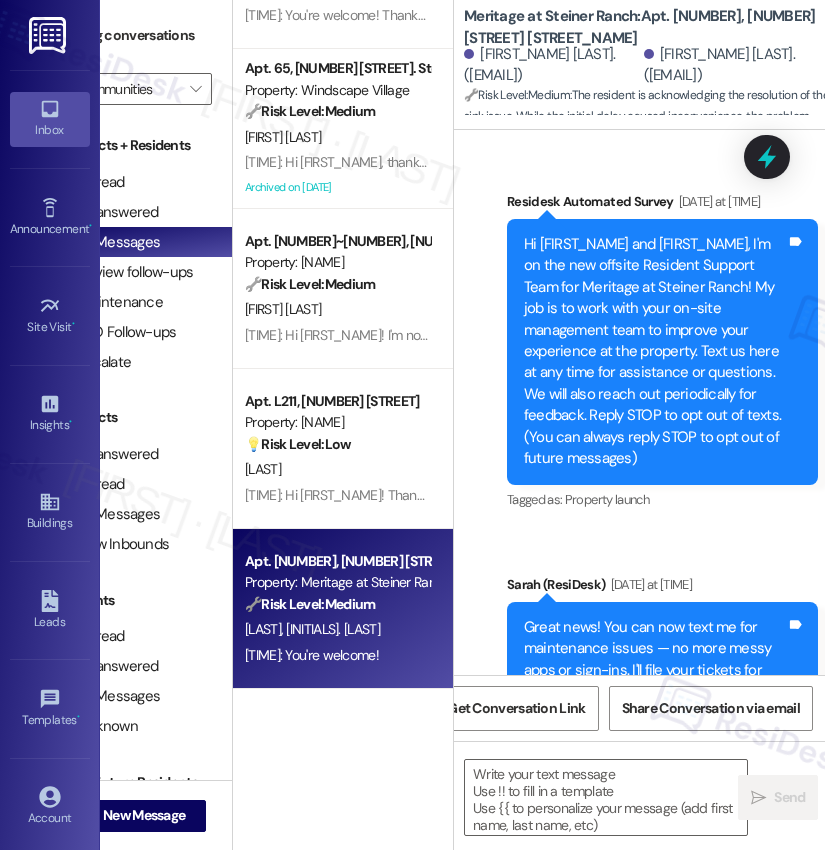 type on "Fetching suggested responses. Please feel free to read through the conversation in the meantime." 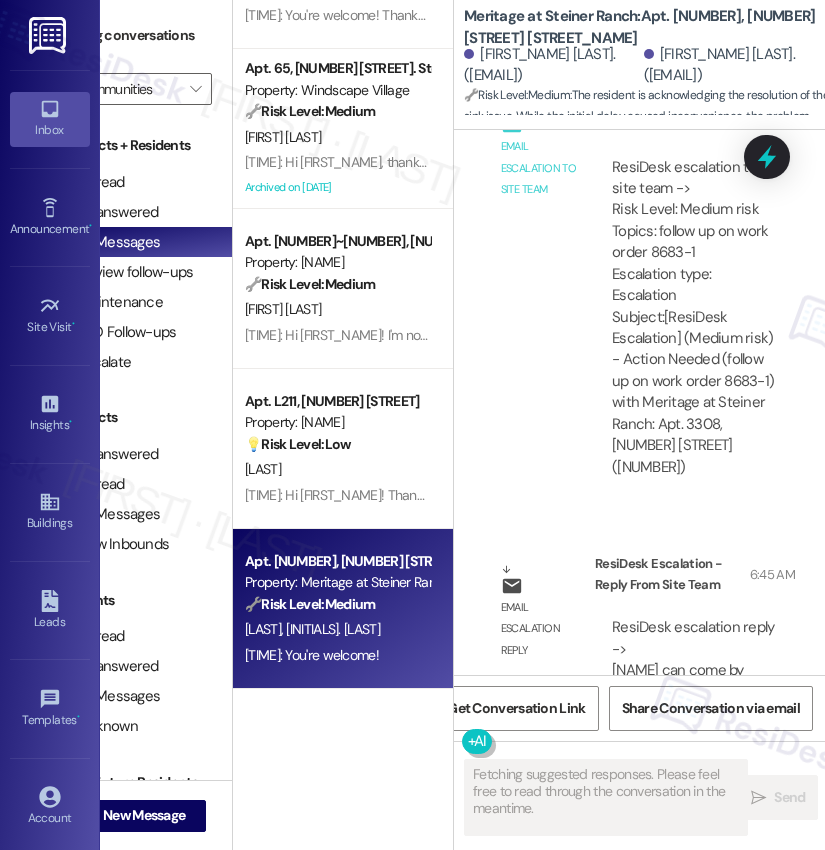 scroll, scrollTop: 13284, scrollLeft: 0, axis: vertical 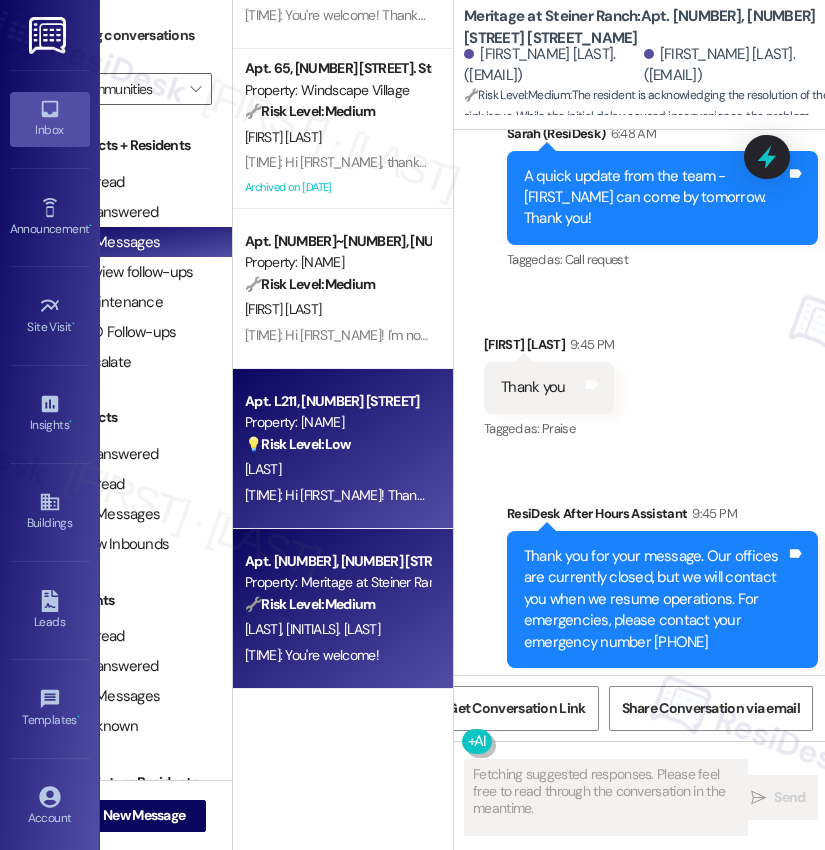 click on "[TIME]: Hi [FIRST_NAME]! Thanks for asking. I'll check if composting services are available at Bayside at Coronado and will get back to you ASAP! [TIME]: Hi [FIRST_NAME]! Thanks for asking. I'll check if composting services are available at Bayside at Coronado and will get back to you ASAP!" at bounding box center (657, 495) 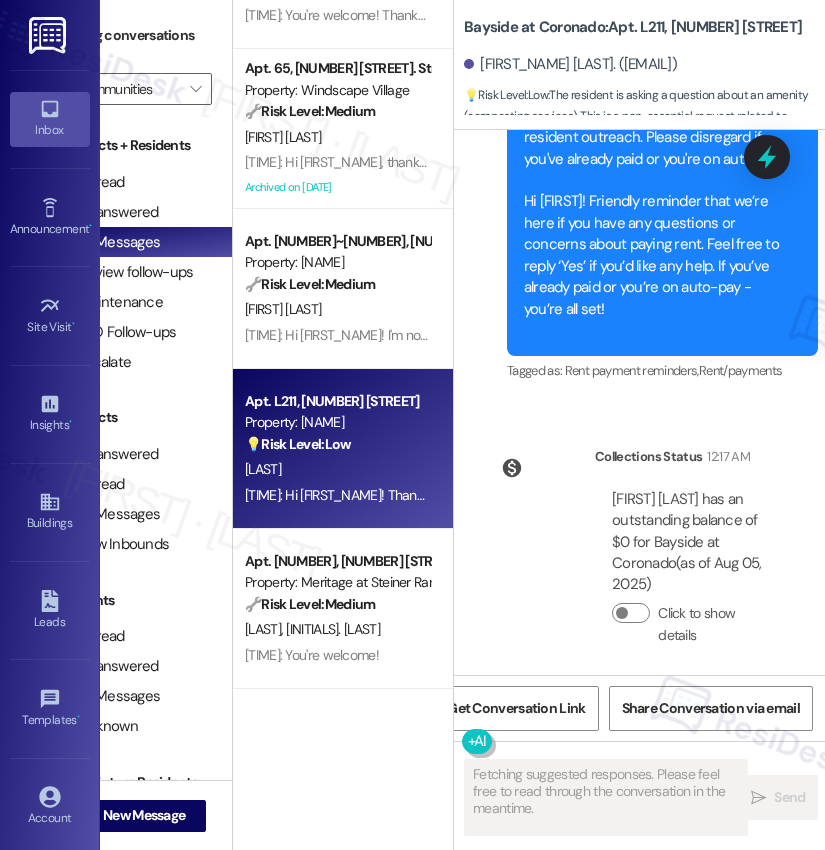 scroll, scrollTop: 6649, scrollLeft: 0, axis: vertical 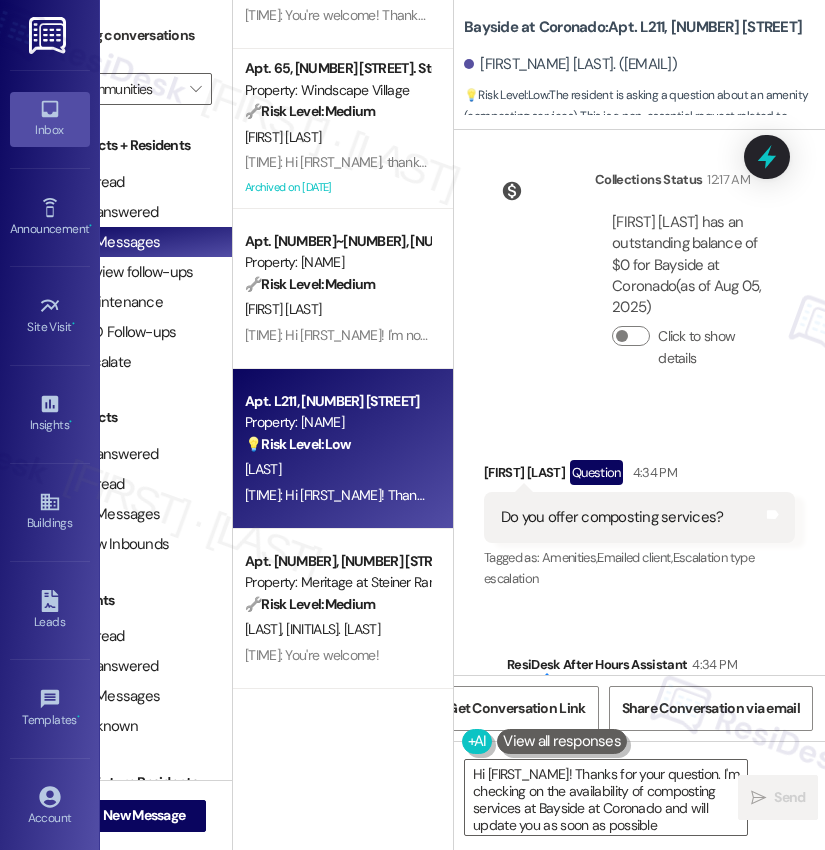 type on "Hi [FIRST_NAME]! Thanks for your question. I'm checking on the availability of composting services at Bayside at Coronado and will update you as soon as possible!" 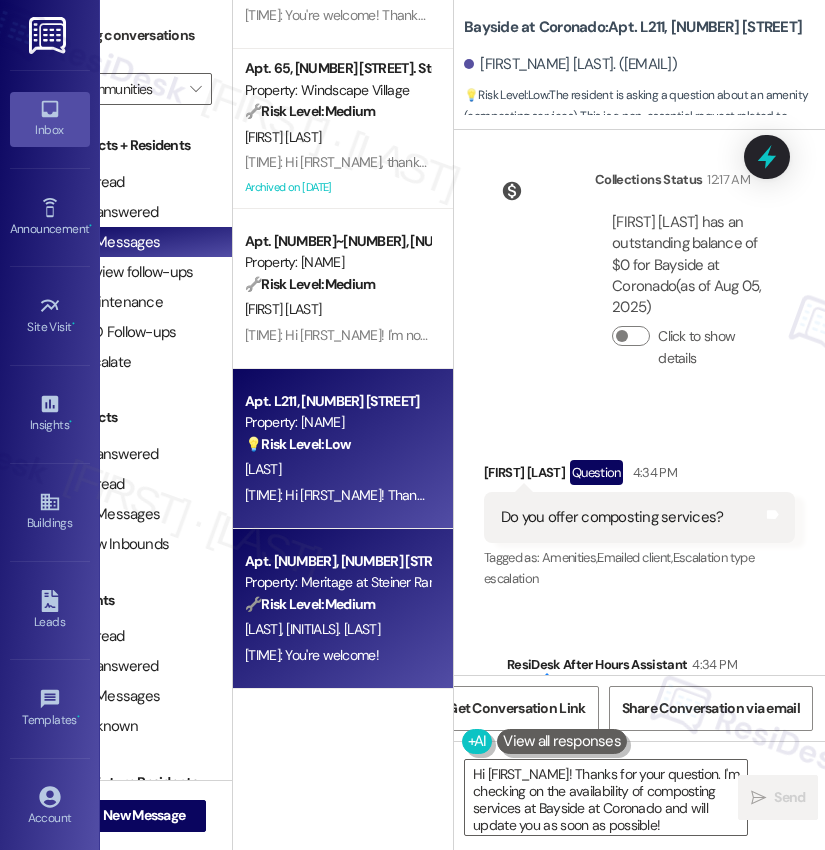 click on "🔧  Risk Level:  Medium" at bounding box center (310, 604) 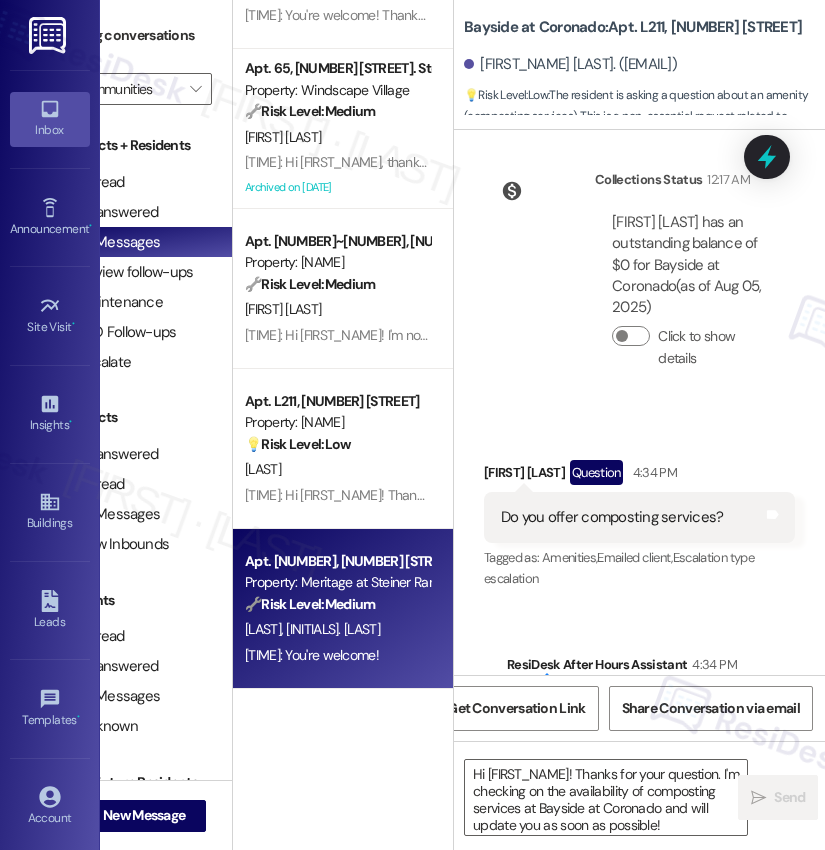 scroll, scrollTop: 0, scrollLeft: 66, axis: horizontal 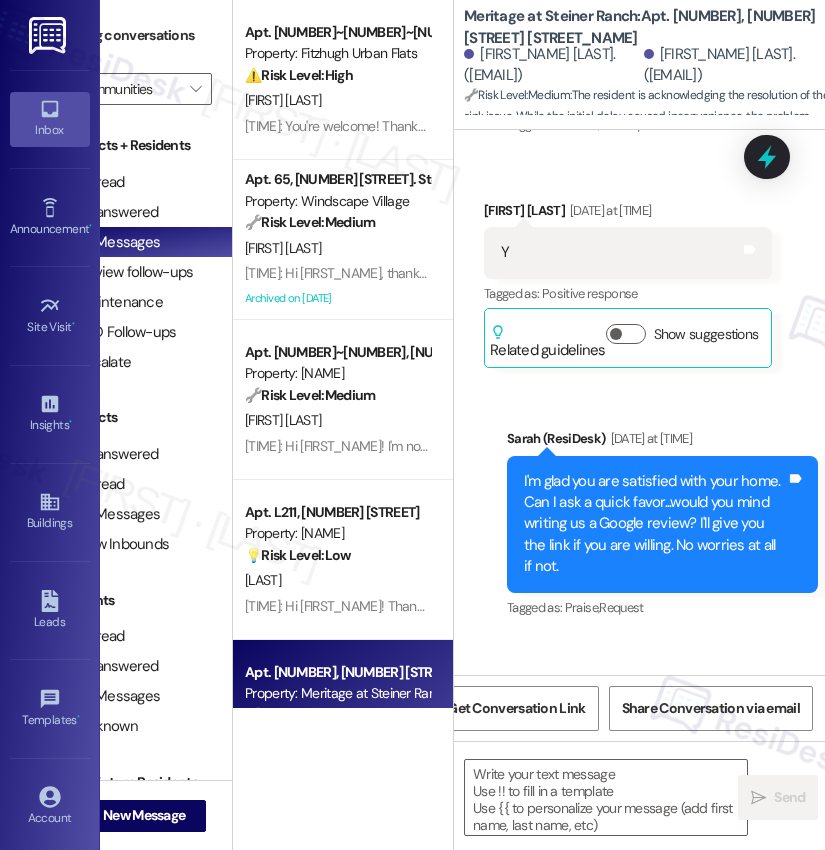 type on "Fetching suggested responses. Please feel free to read through the conversation in the meantime." 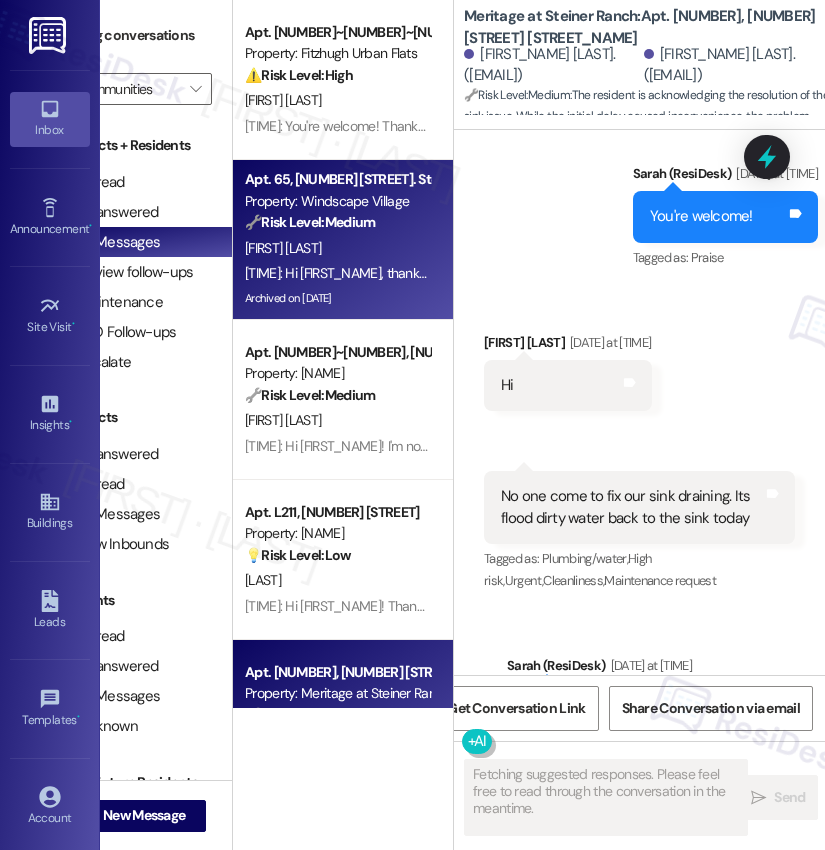 scroll, scrollTop: 13284, scrollLeft: 0, axis: vertical 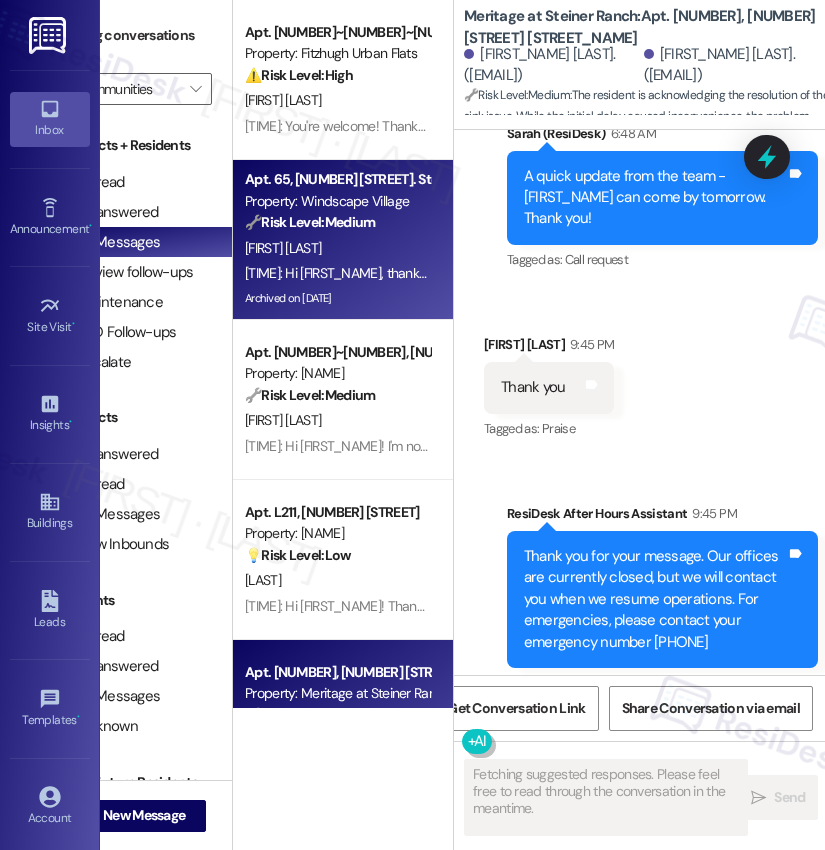 click on "🔧  Risk Level:  Medium" at bounding box center [310, 222] 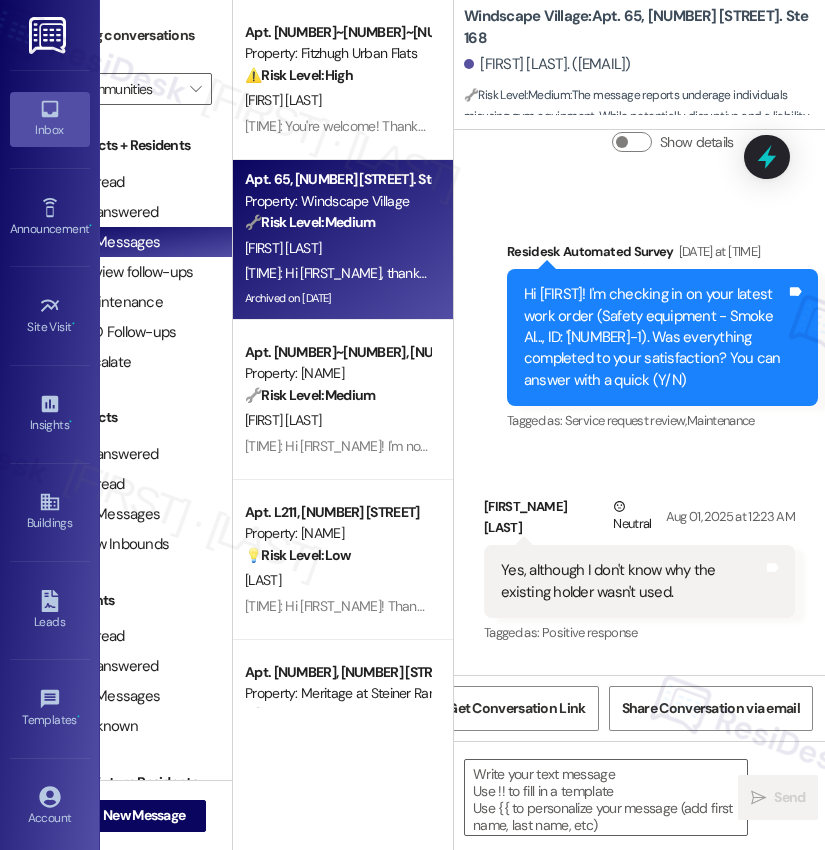 type on "Fetching suggested responses. Please feel free to read through the conversation in the meantime." 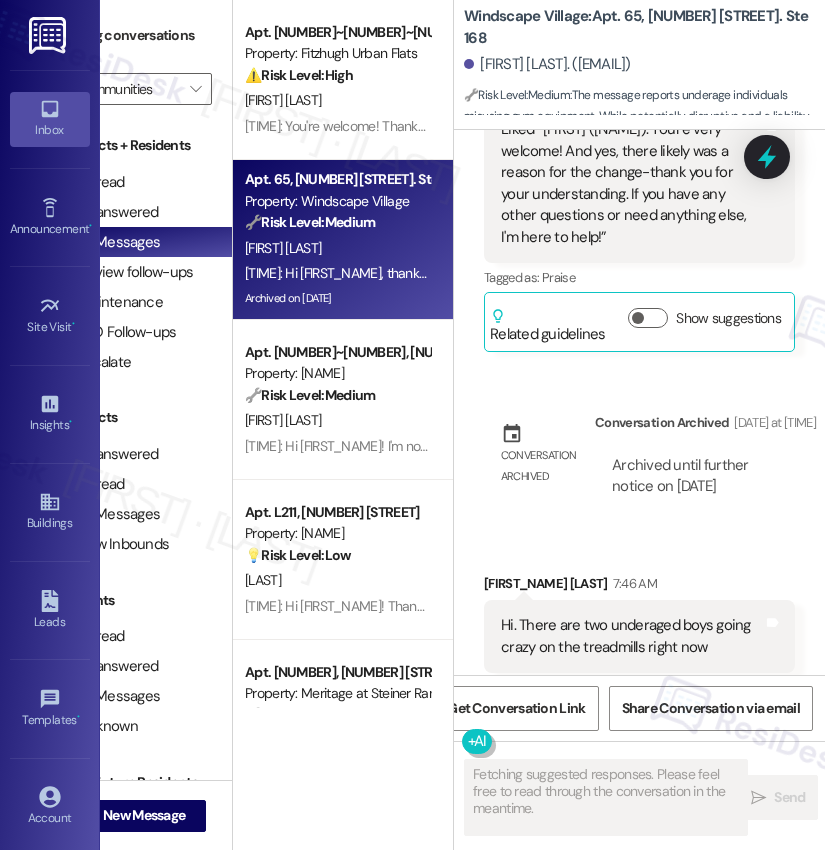 scroll, scrollTop: 4224, scrollLeft: 0, axis: vertical 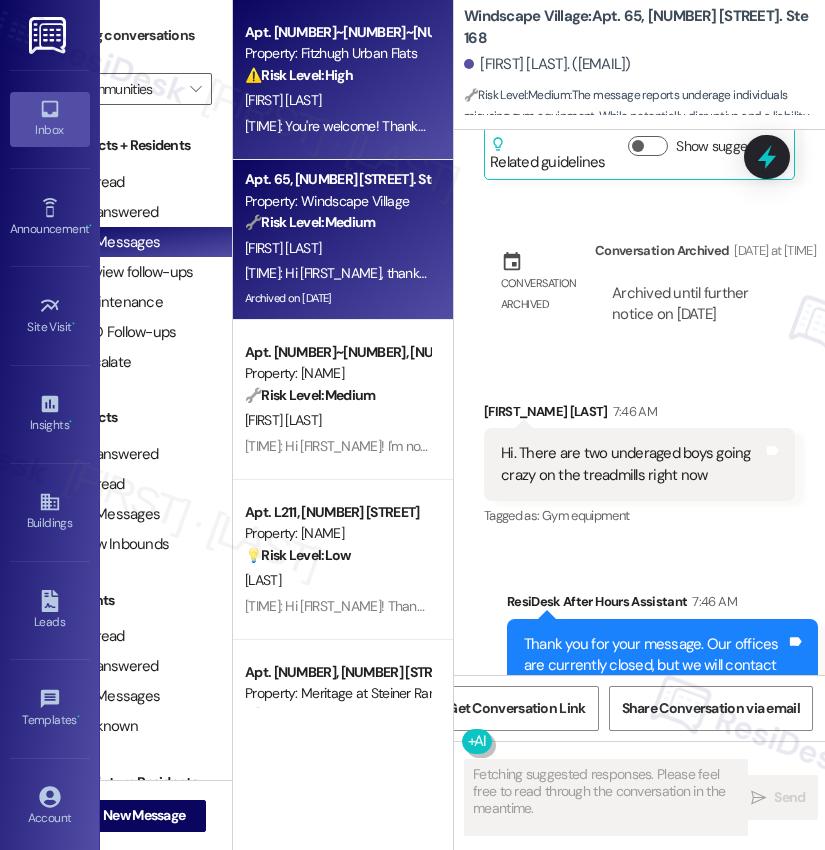 click on "[FIRST] [LAST]" at bounding box center [337, 100] 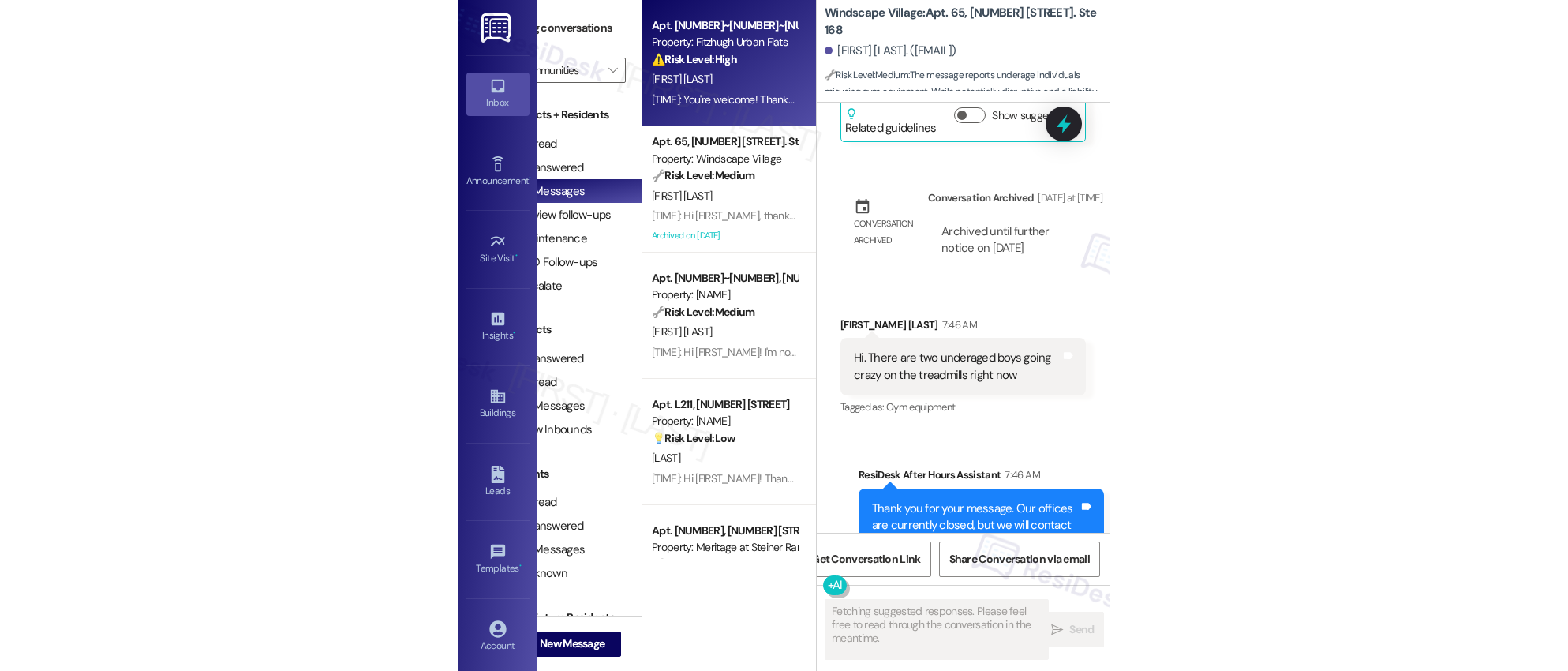 scroll, scrollTop: 1340, scrollLeft: 0, axis: vertical 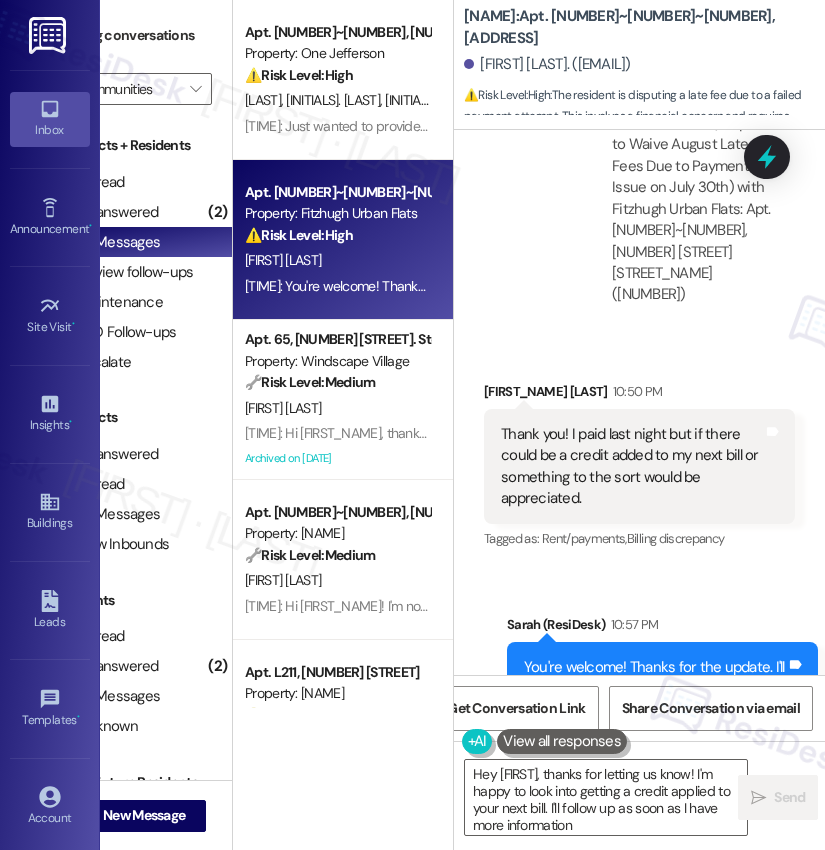 type on "Hey {{first_name}}, thanks for letting us know! I'm happy to look into getting a credit applied to your next bill. I'll follow up as soon as I have more information!" 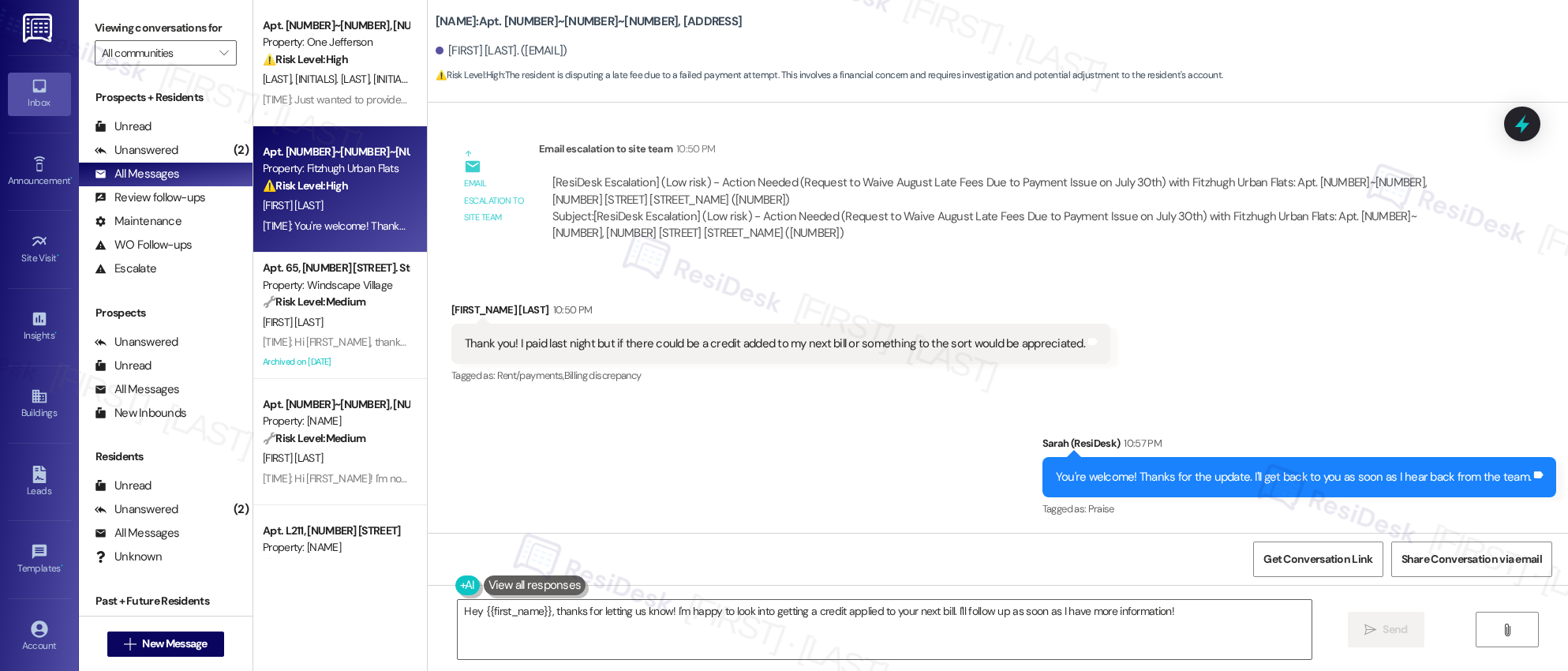 scroll, scrollTop: 815, scrollLeft: 0, axis: vertical 